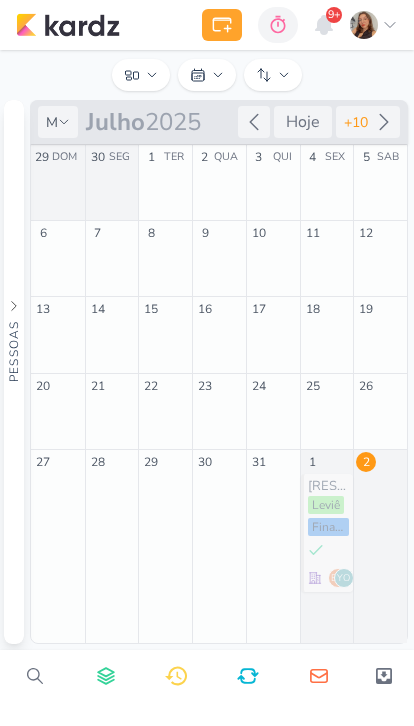 scroll, scrollTop: 0, scrollLeft: 0, axis: both 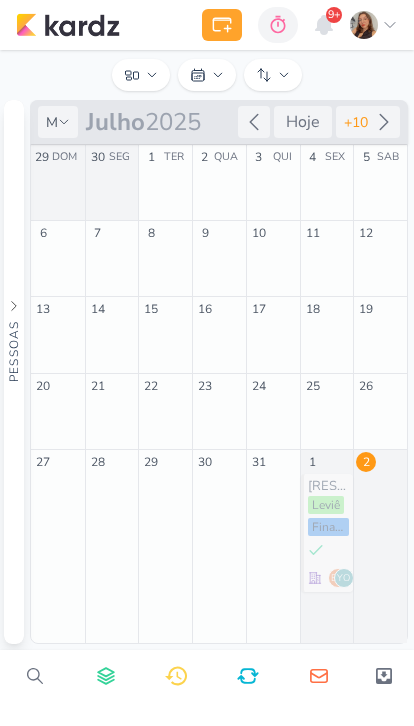click 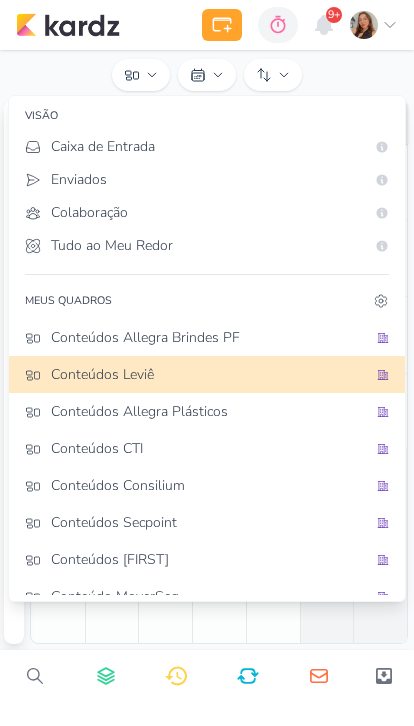 click on "Conteúdos Leviê" at bounding box center (209, 374) 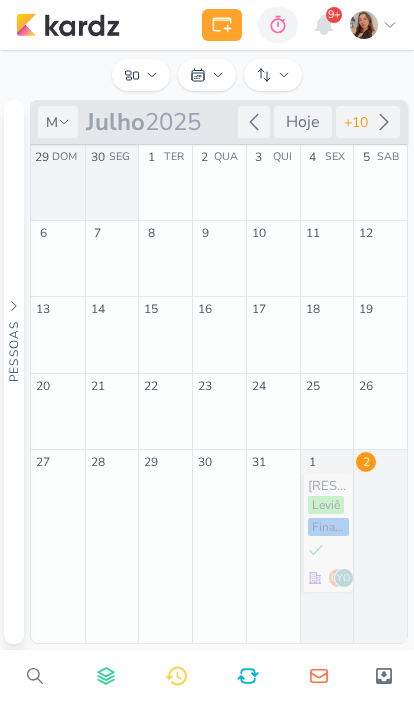 click 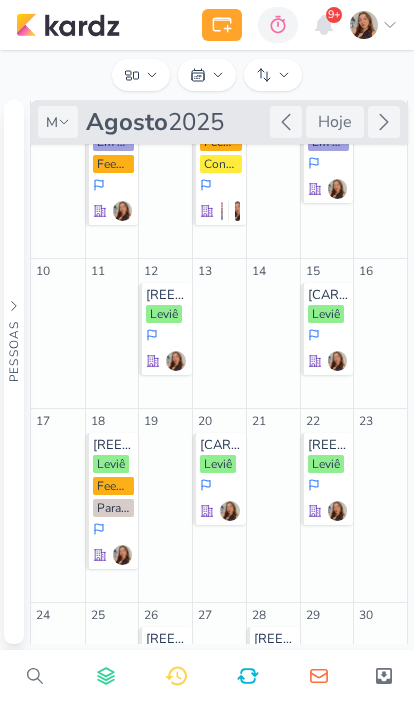 scroll, scrollTop: 259, scrollLeft: 0, axis: vertical 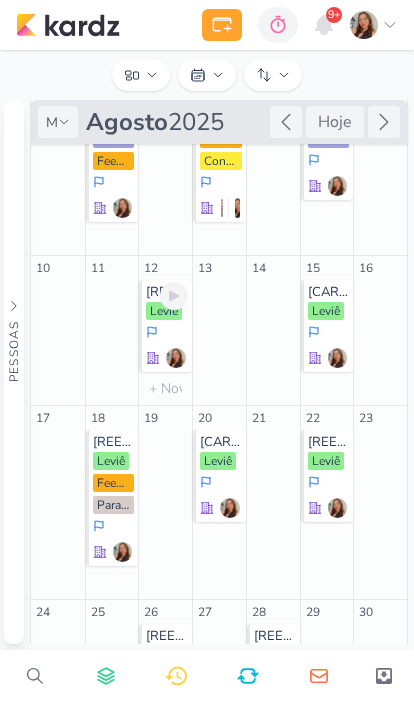 click at bounding box center (167, 346) 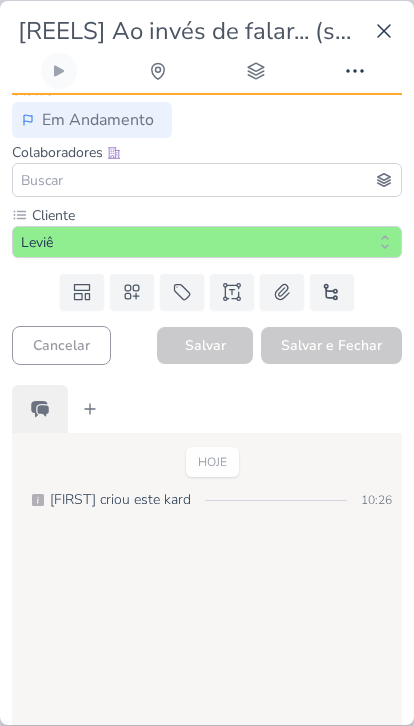 scroll, scrollTop: 142, scrollLeft: 0, axis: vertical 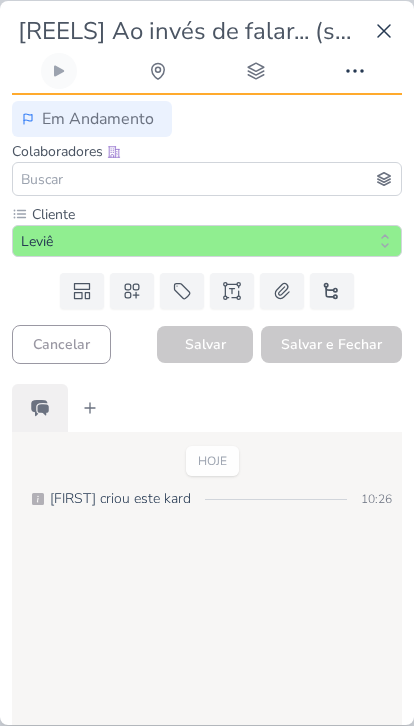 click 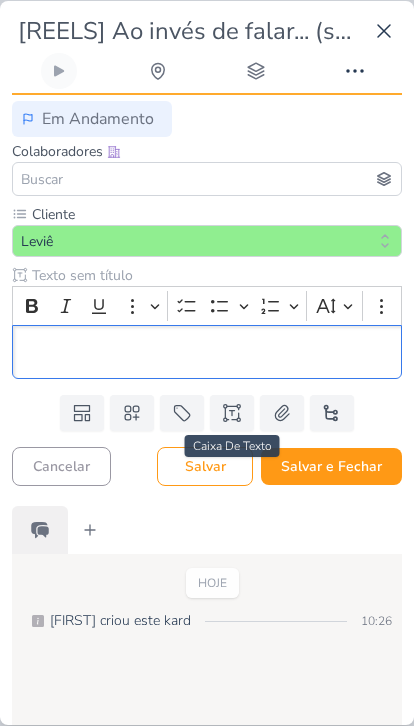 click at bounding box center [215, 275] 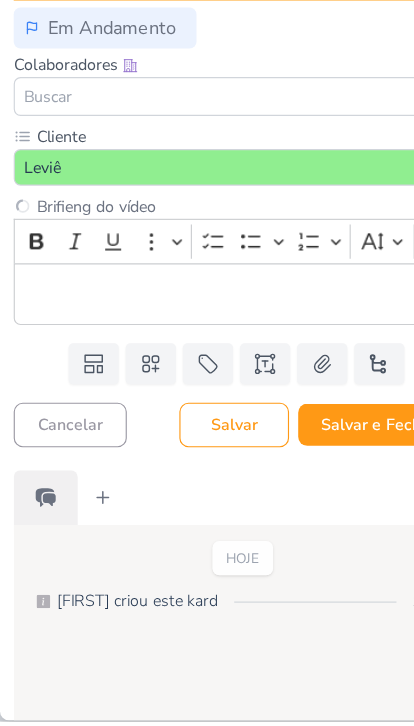 type on "Brifieng do vídeo" 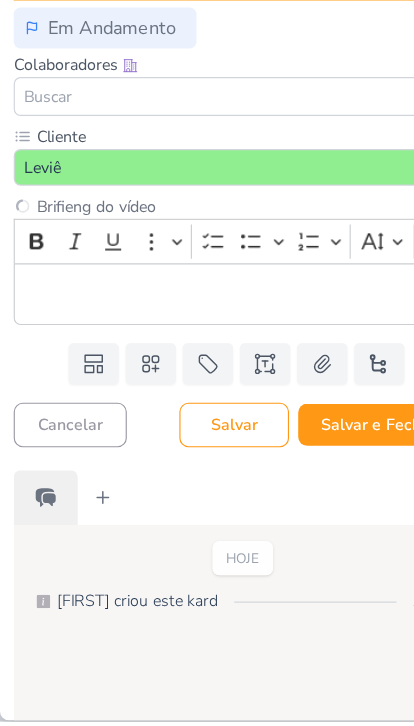 click at bounding box center (207, 352) 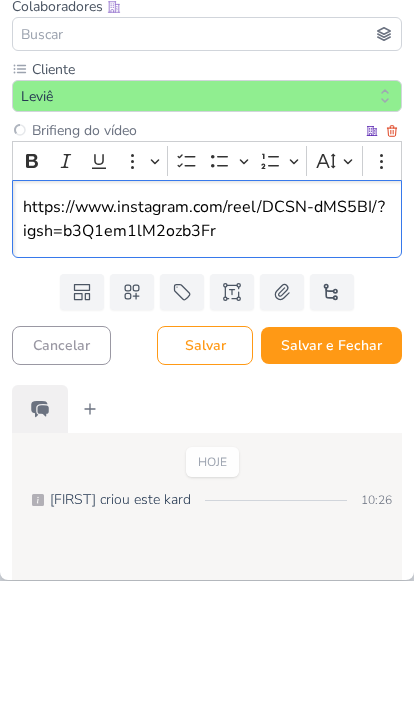 click on "Salvar e Fechar" at bounding box center (331, 490) 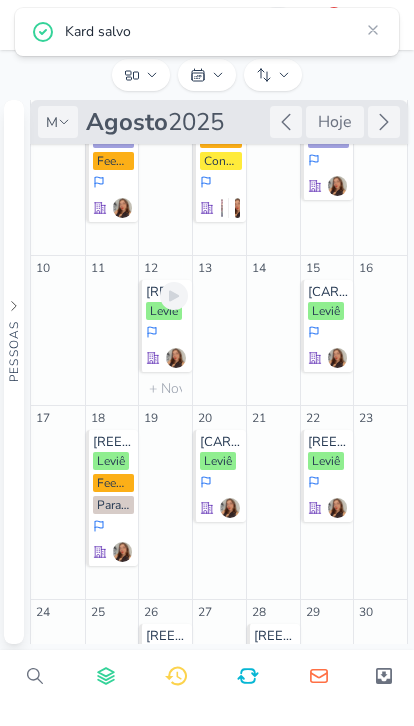click at bounding box center [167, 346] 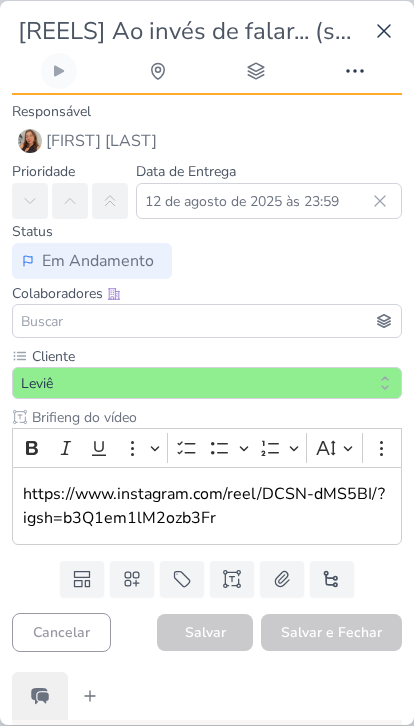 scroll, scrollTop: 3, scrollLeft: 0, axis: vertical 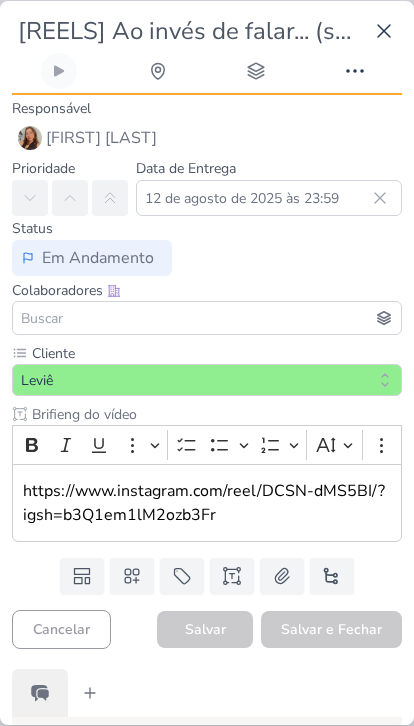 click at bounding box center (132, 576) 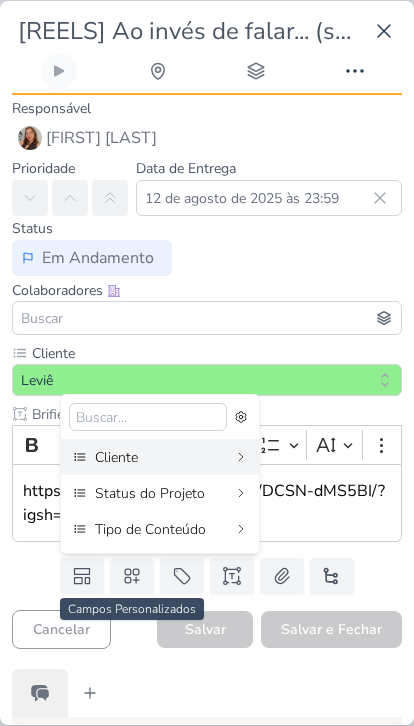 click on "Tipo de Conteúdo" at bounding box center [161, 529] 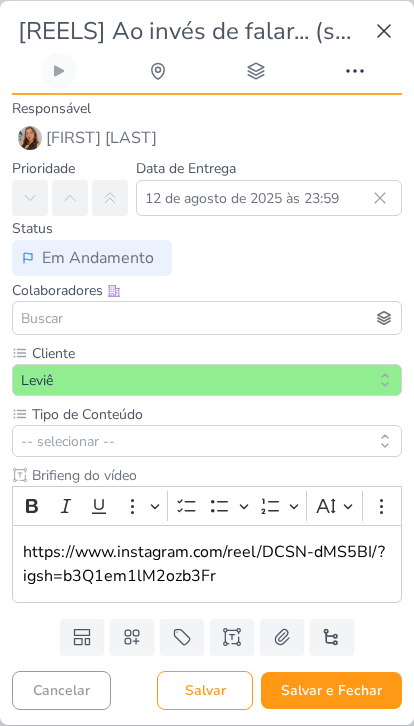 click on "-- selecionar --" at bounding box center (207, 441) 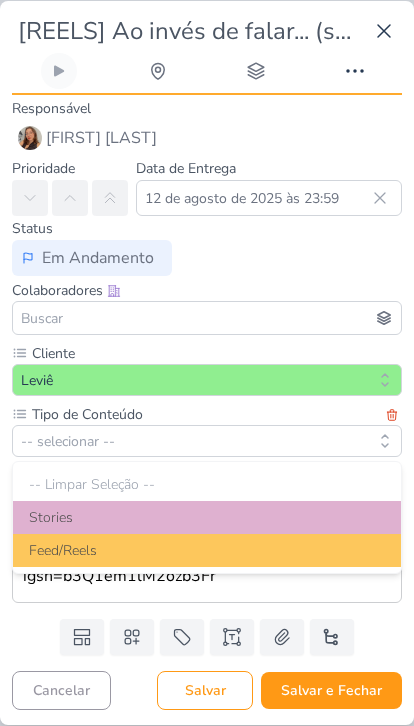 click on "Feed/Reels" at bounding box center (207, 550) 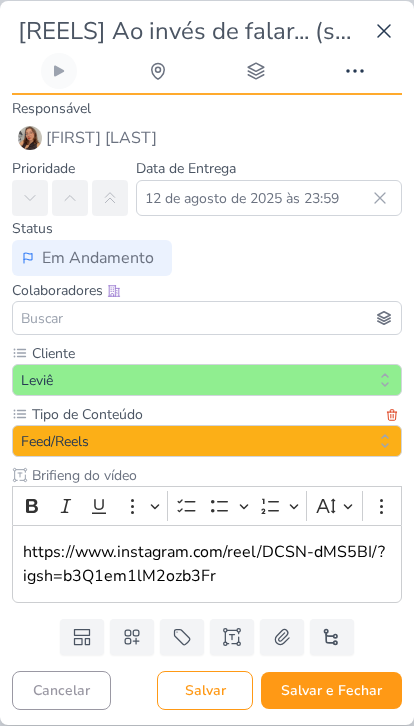 click at bounding box center (132, 637) 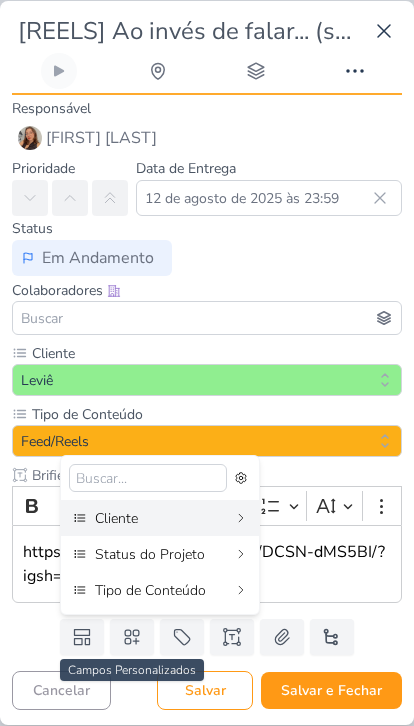 click on "Status do Projeto" at bounding box center [161, 554] 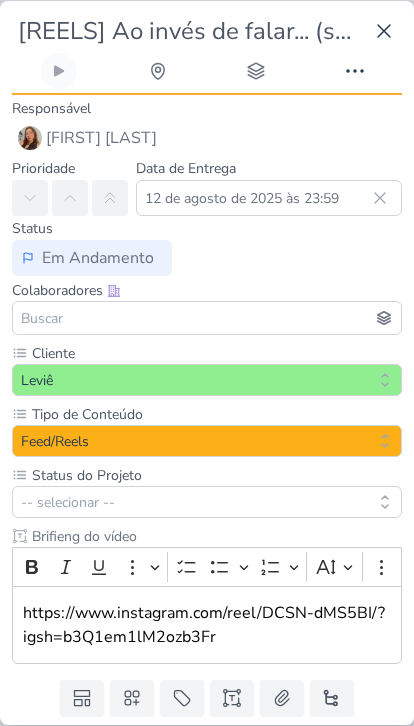 click on "-- selecionar --" at bounding box center [207, 502] 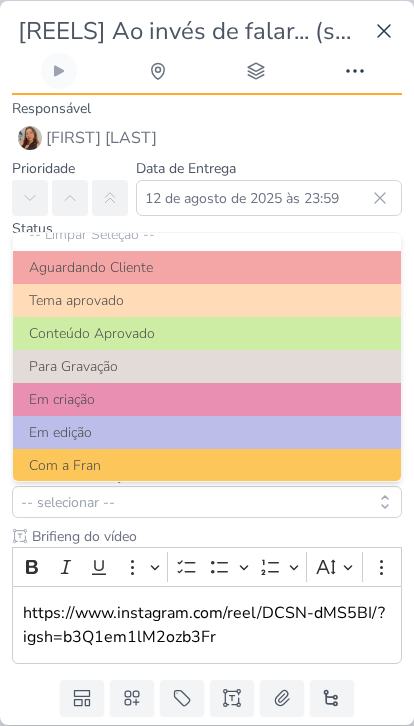 scroll, scrollTop: 26, scrollLeft: 0, axis: vertical 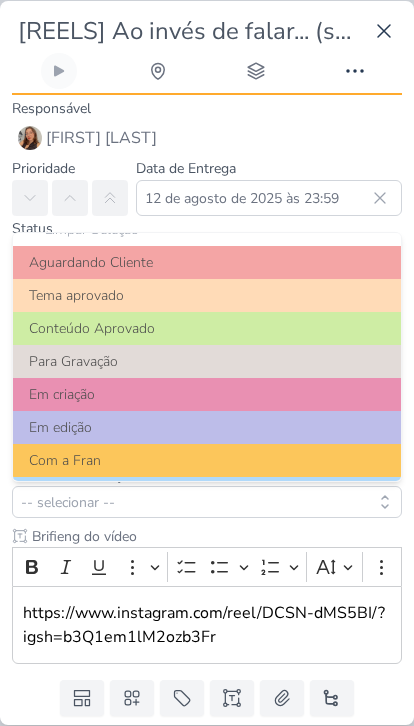 click on "Para Gravação" at bounding box center [207, 361] 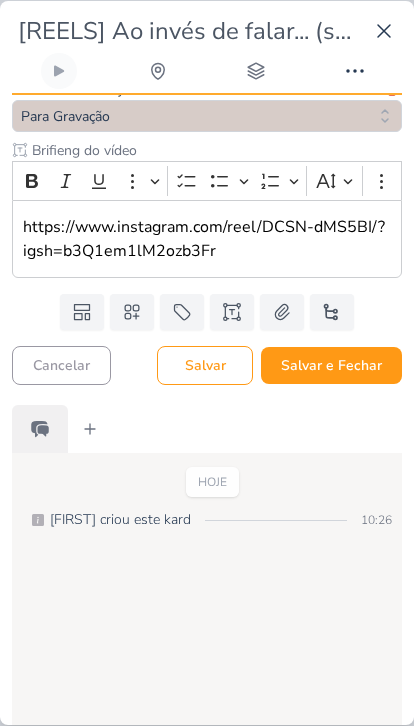 scroll, scrollTop: 352, scrollLeft: 0, axis: vertical 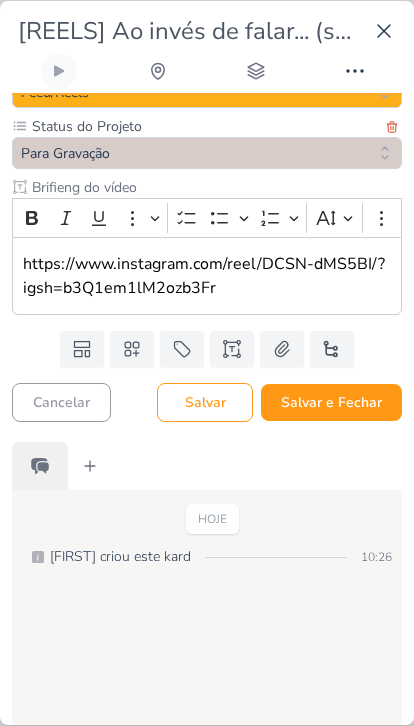 click on "Salvar e Fechar" at bounding box center (331, 402) 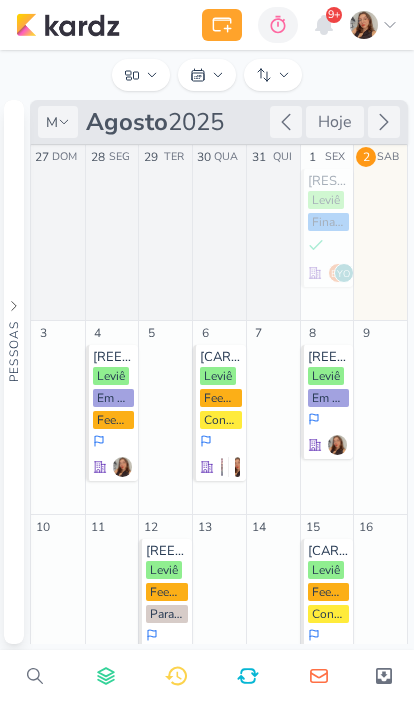 scroll, scrollTop: 0, scrollLeft: 0, axis: both 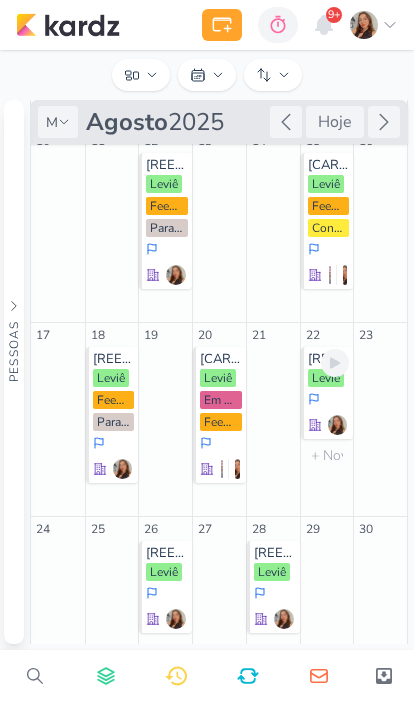 click 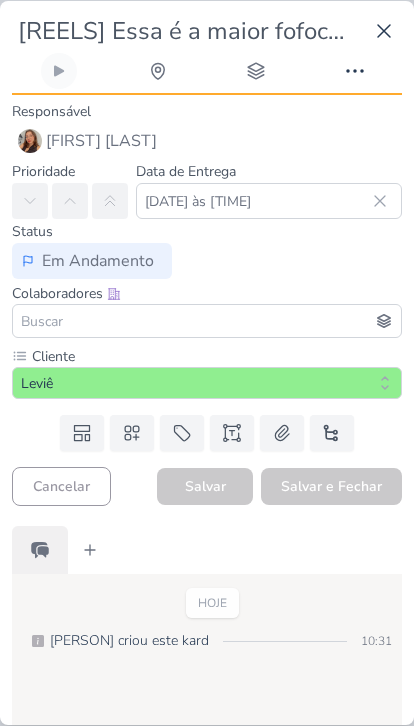 click 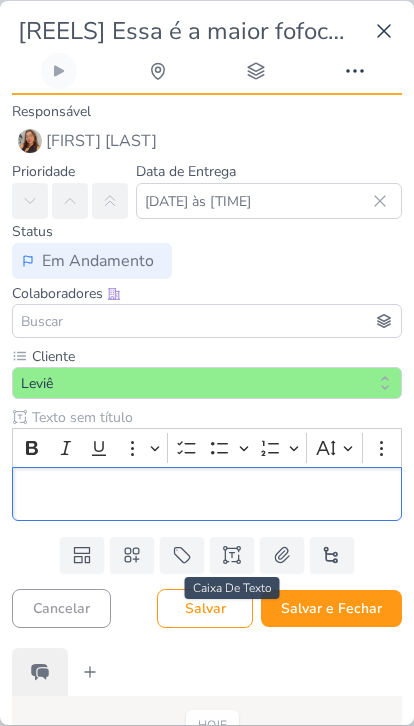 click at bounding box center [207, 494] 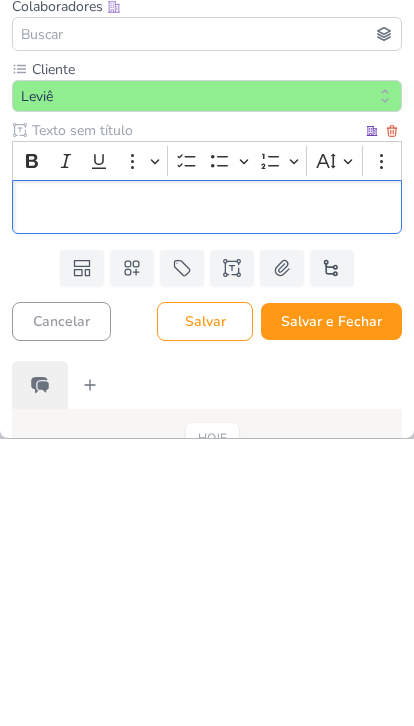 click at bounding box center [207, 494] 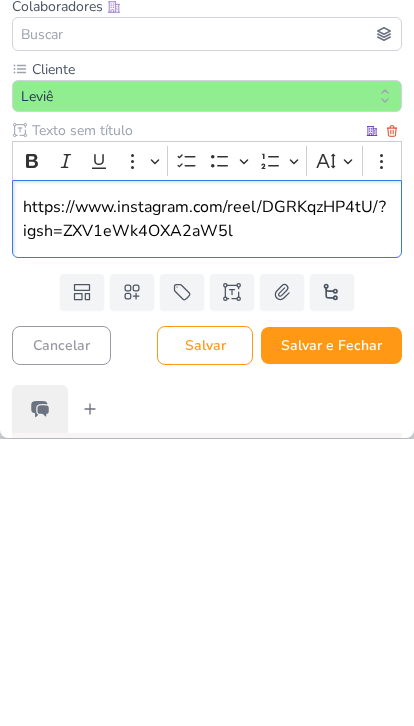 click 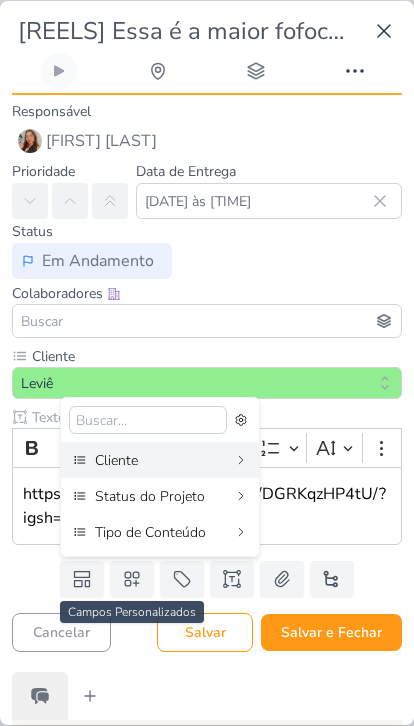 click on "Status do Projeto" at bounding box center (161, 496) 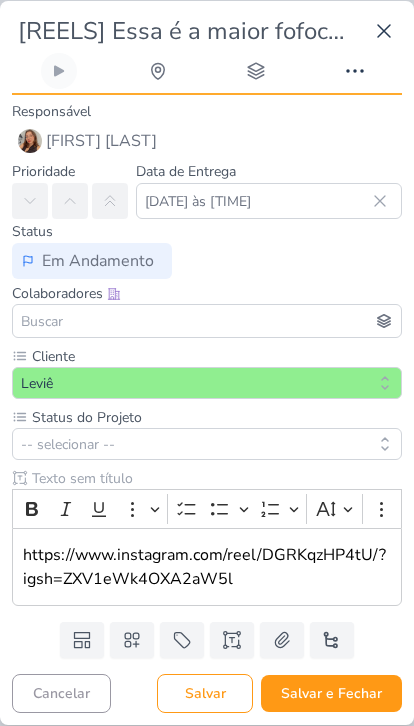 click 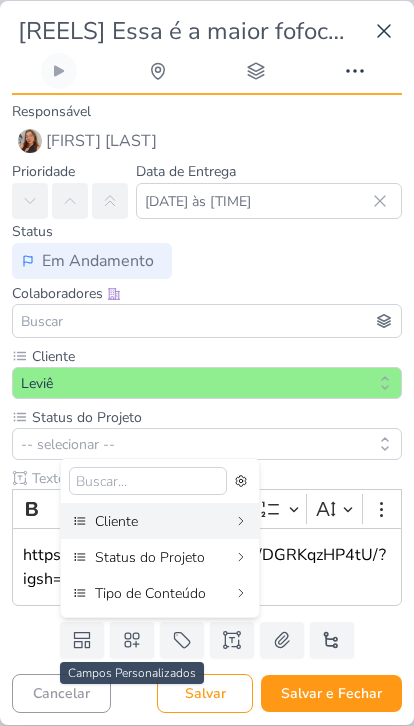 click on "Tipo de Conteúdo" at bounding box center (161, 593) 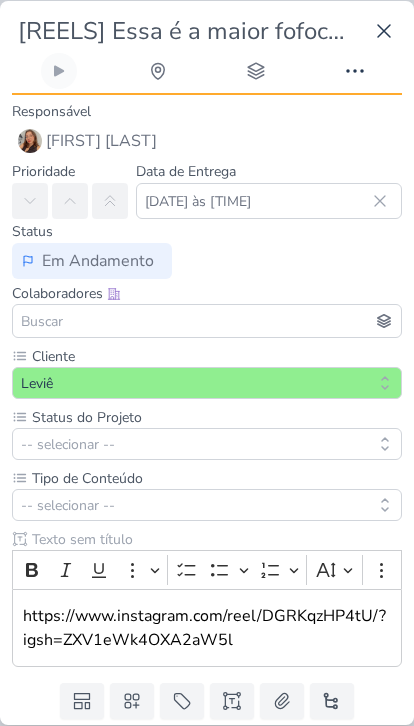 click on "-- selecionar --" at bounding box center [207, 505] 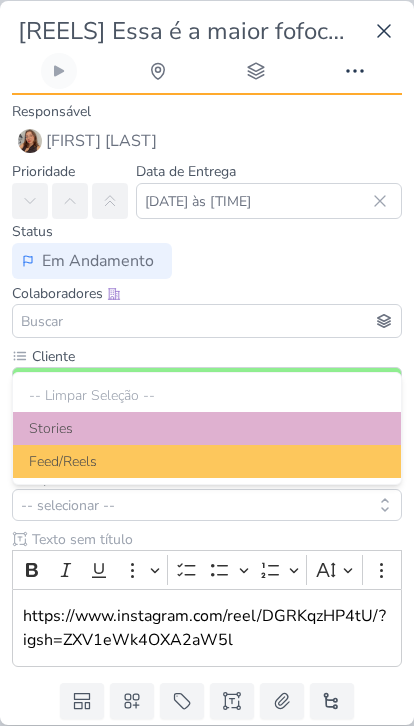 click on "Feed/Reels" at bounding box center [207, 461] 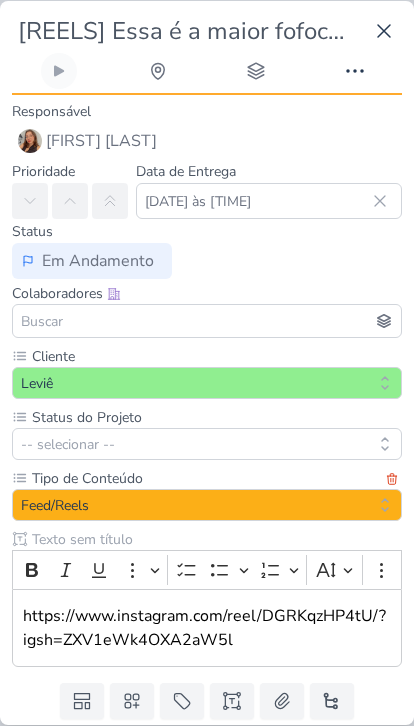 click on "-- selecionar --" at bounding box center [207, 444] 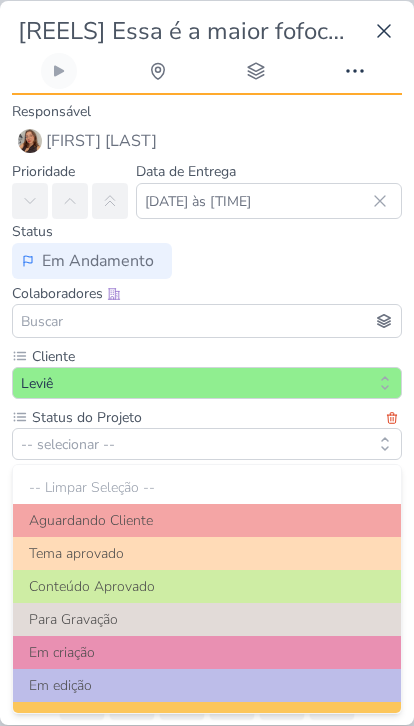 click on "Para Gravação" at bounding box center (207, 619) 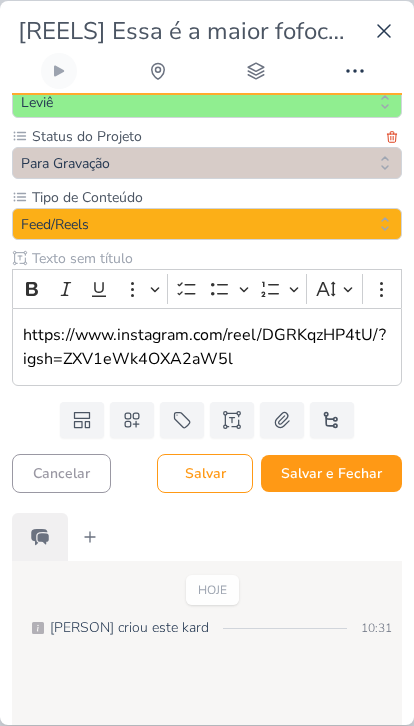scroll, scrollTop: 289, scrollLeft: 0, axis: vertical 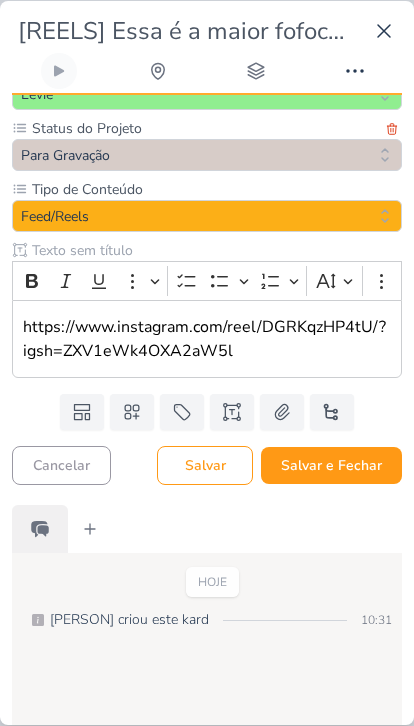 click on "Salvar e Fechar" at bounding box center [331, 465] 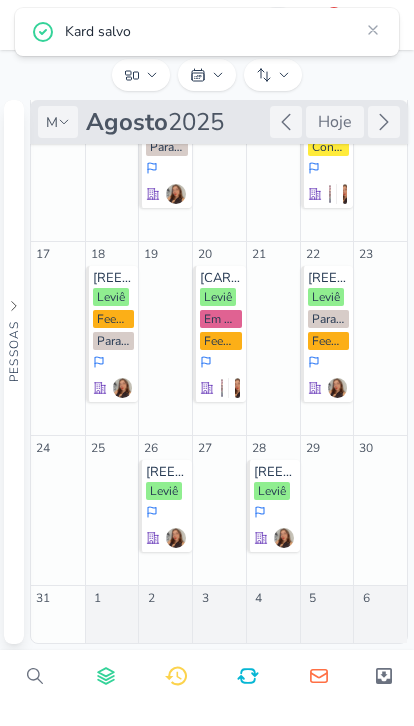 scroll, scrollTop: 467, scrollLeft: 0, axis: vertical 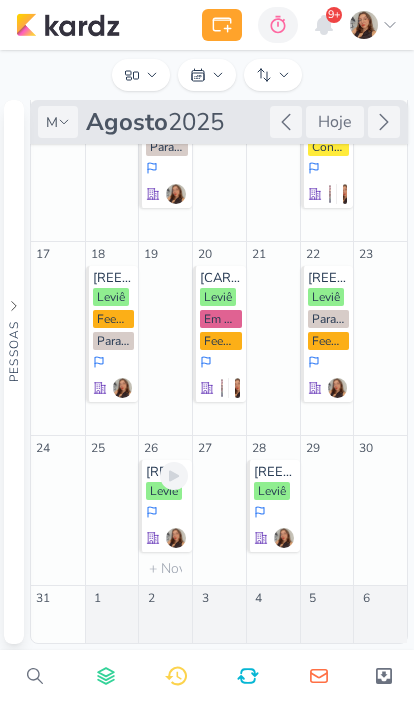 click 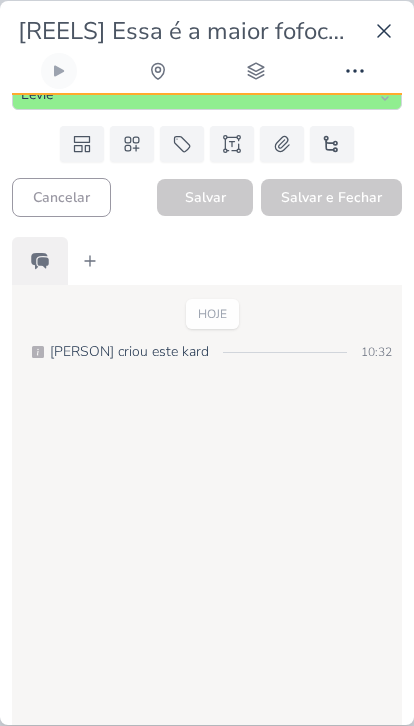 type on "[REELS] Ah, porque eu não gosto de aparecer... (salvos [NAME])" 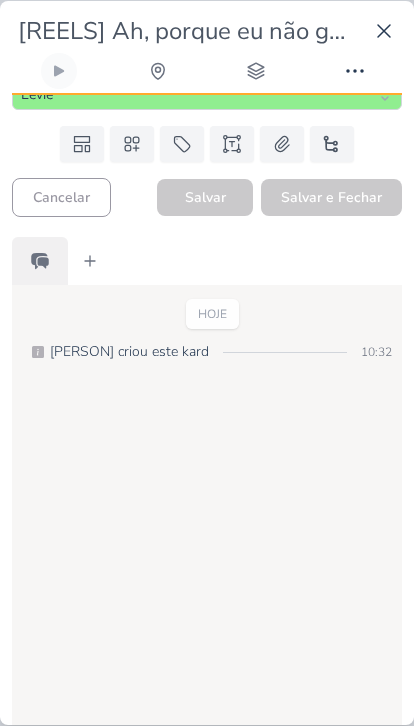 click 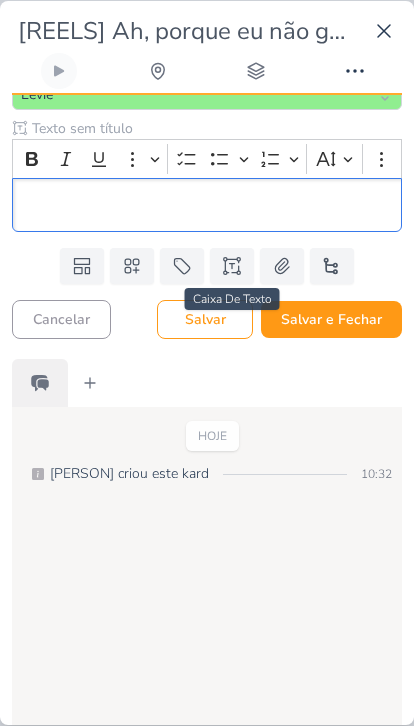 click at bounding box center [207, 205] 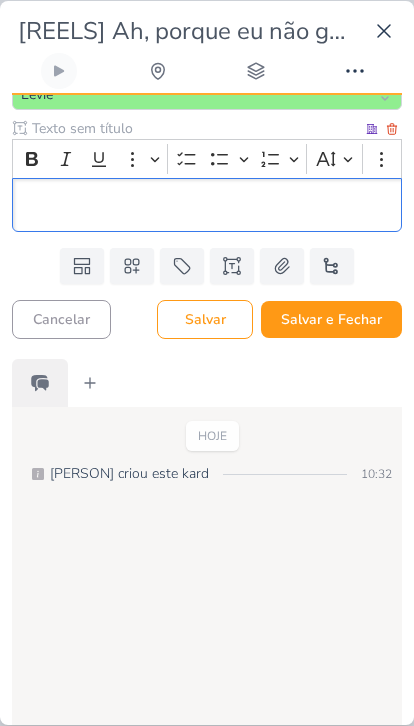 click at bounding box center (207, 205) 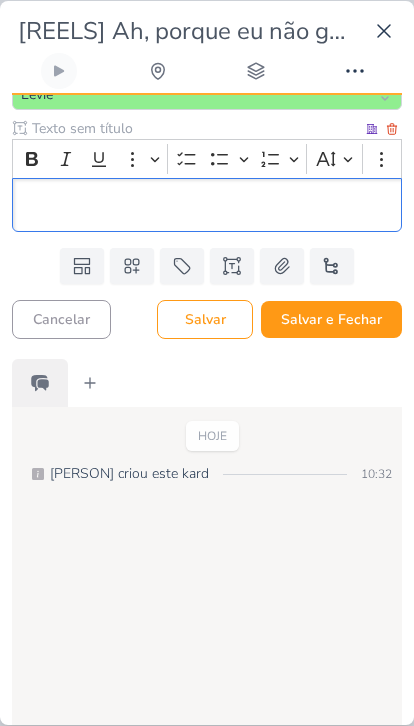 click at bounding box center (207, 205) 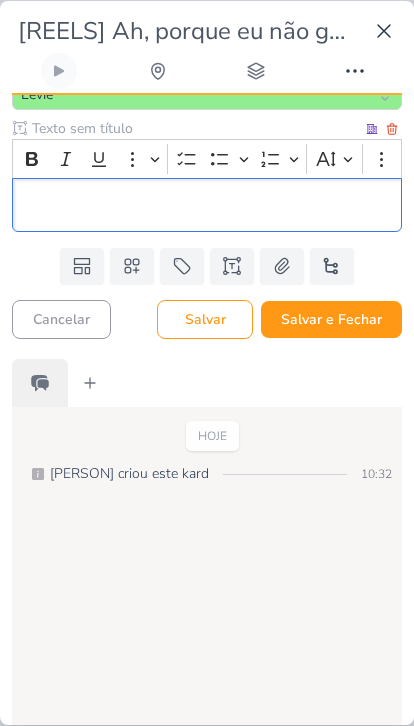 click at bounding box center (207, 205) 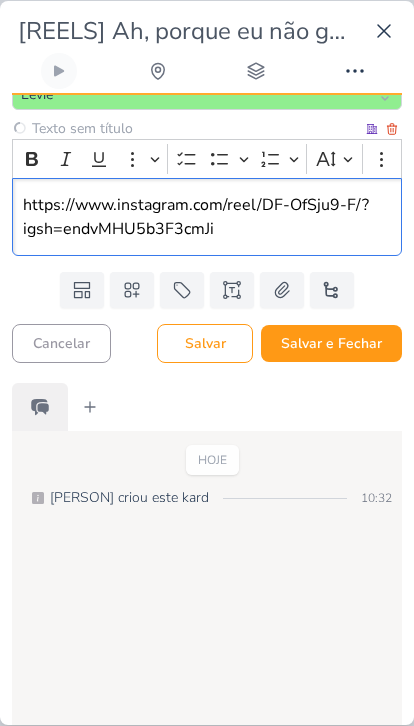 click at bounding box center (195, 128) 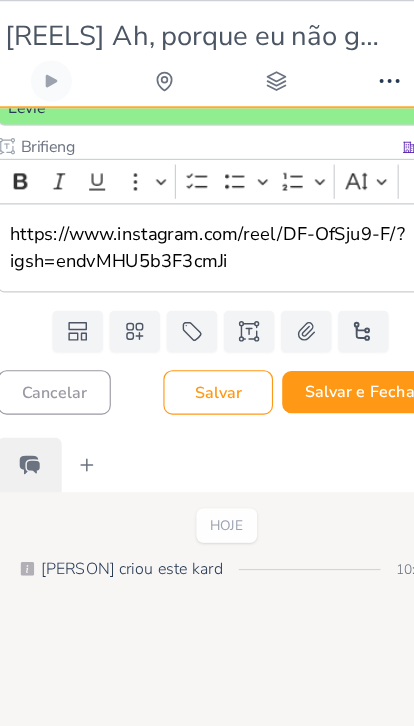 type on "Brifieng" 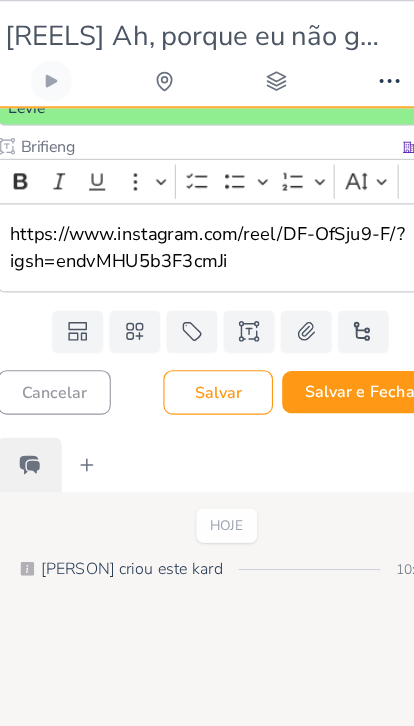 click 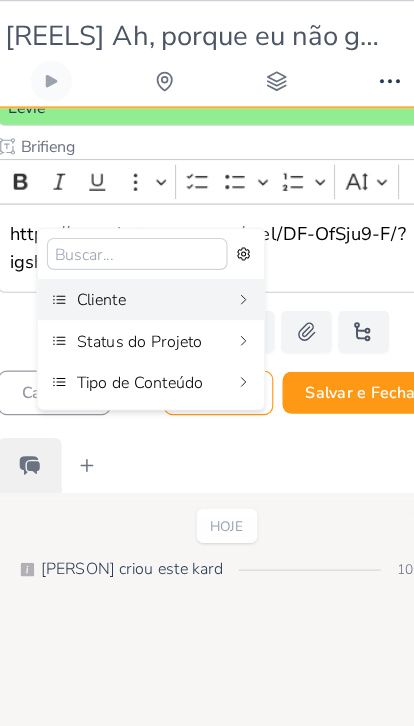 click on "Tipo de Conteúdo" at bounding box center [147, 334] 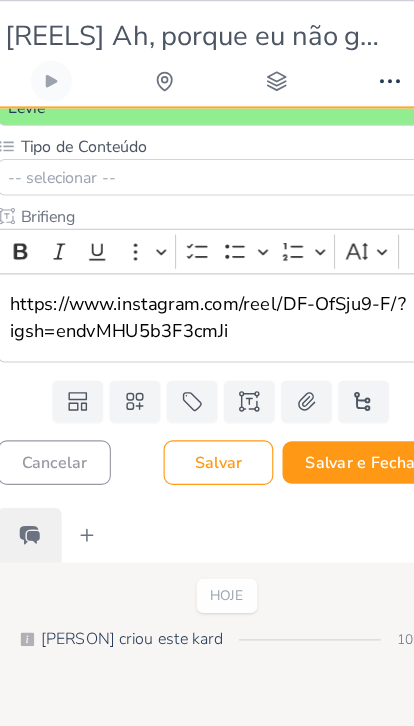 click 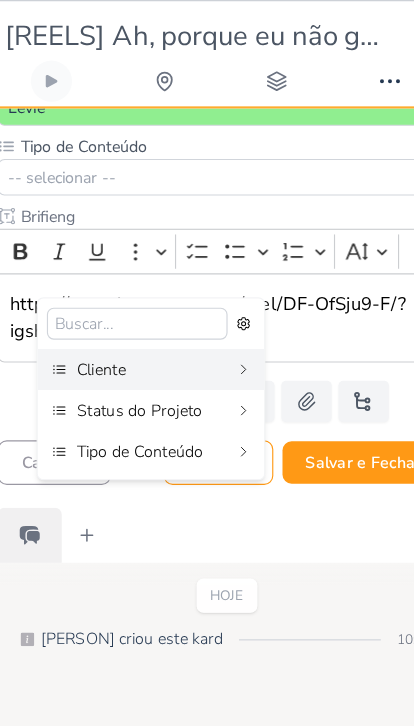 click on "Status do Projeto" at bounding box center [147, 359] 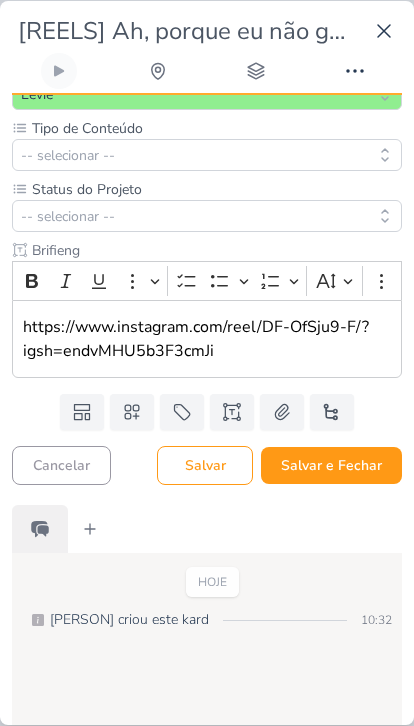 click on "-- selecionar --" at bounding box center [207, 155] 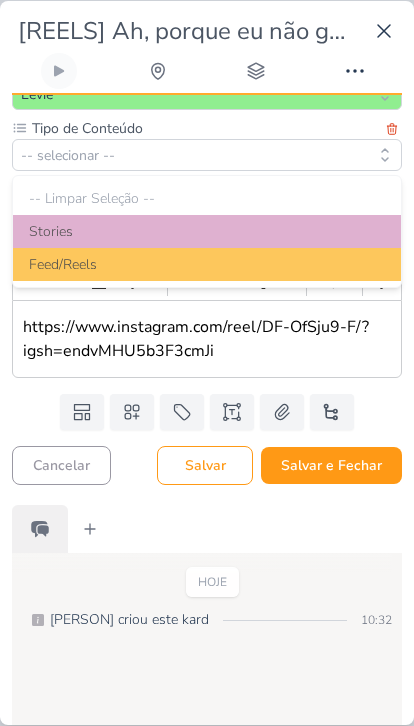 click on "Feed/Reels" at bounding box center [207, 264] 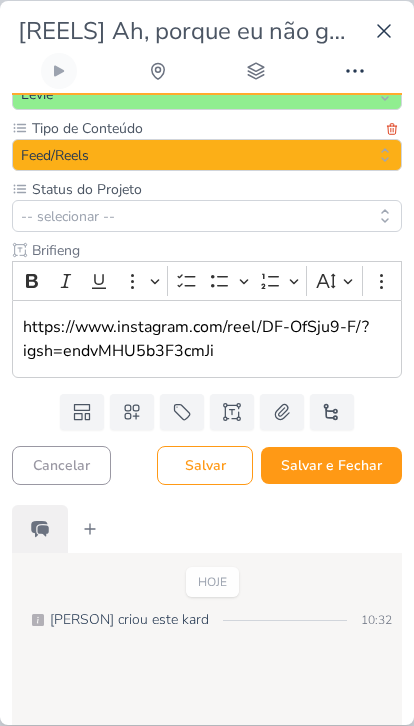 click on "-- selecionar --" at bounding box center (207, 216) 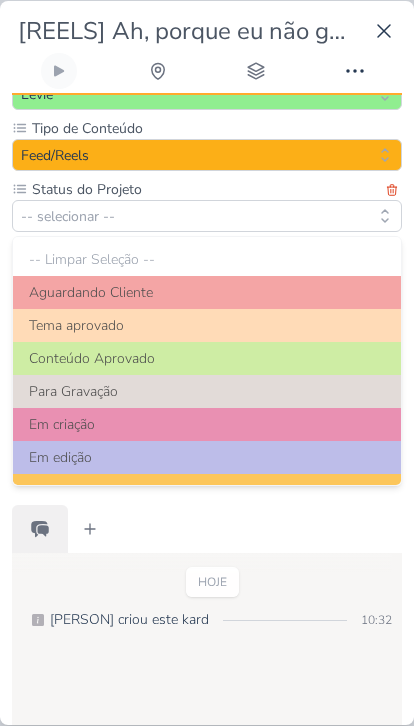 click on "Para Gravação" at bounding box center (207, 391) 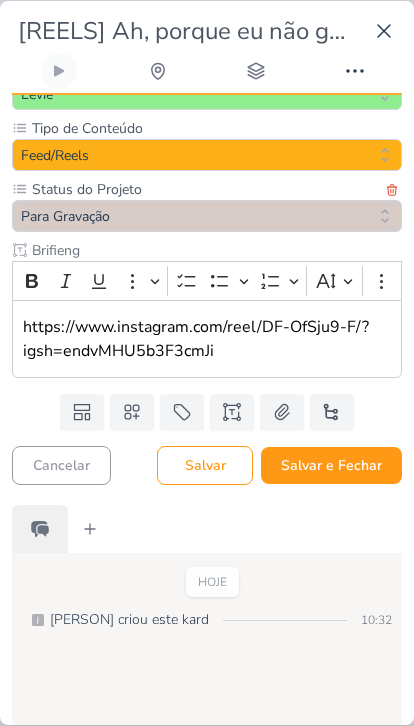 click on "Salvar e Fechar" at bounding box center (331, 465) 